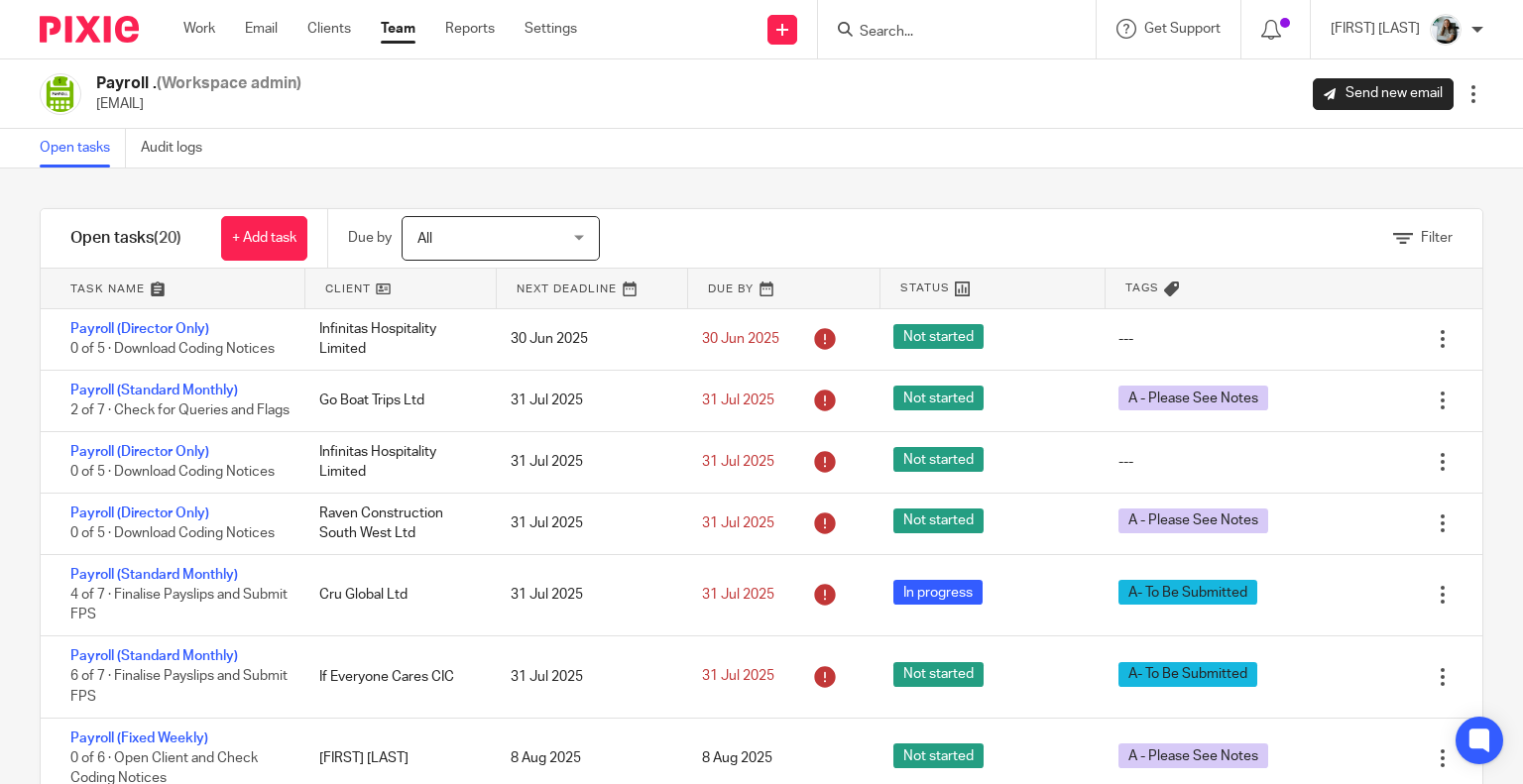 scroll, scrollTop: 0, scrollLeft: 0, axis: both 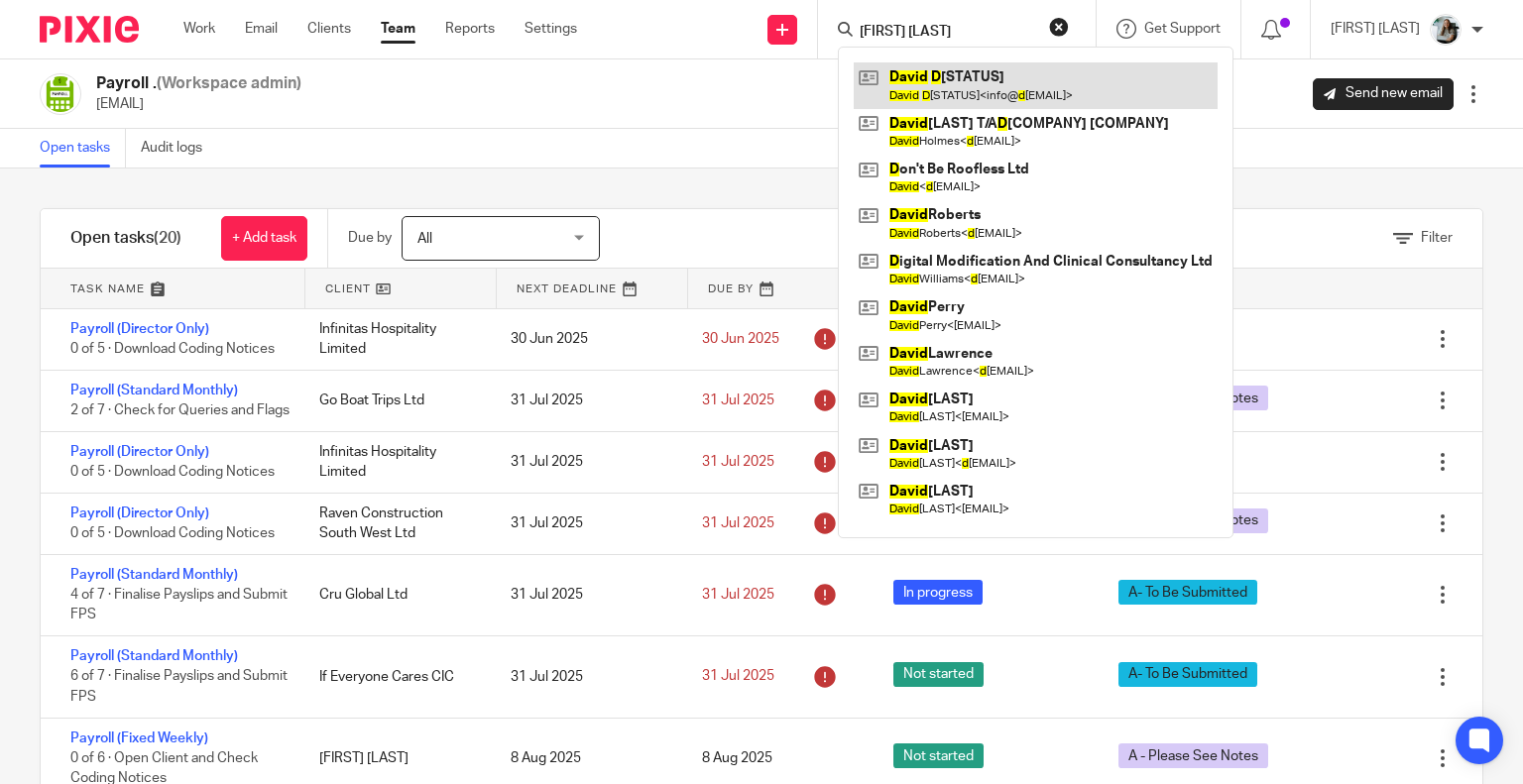 type on "[FIRST] [LAST]" 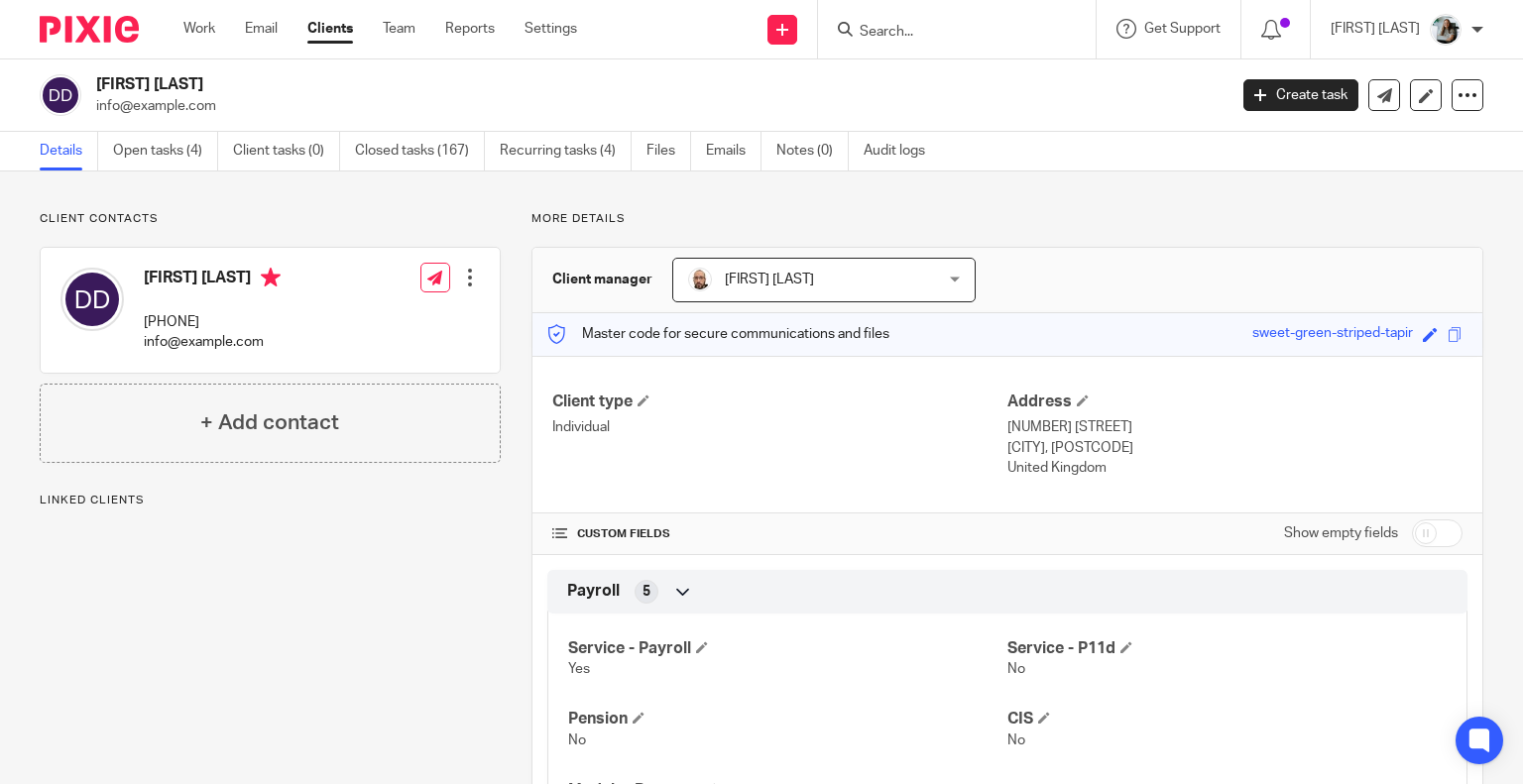 scroll, scrollTop: 0, scrollLeft: 0, axis: both 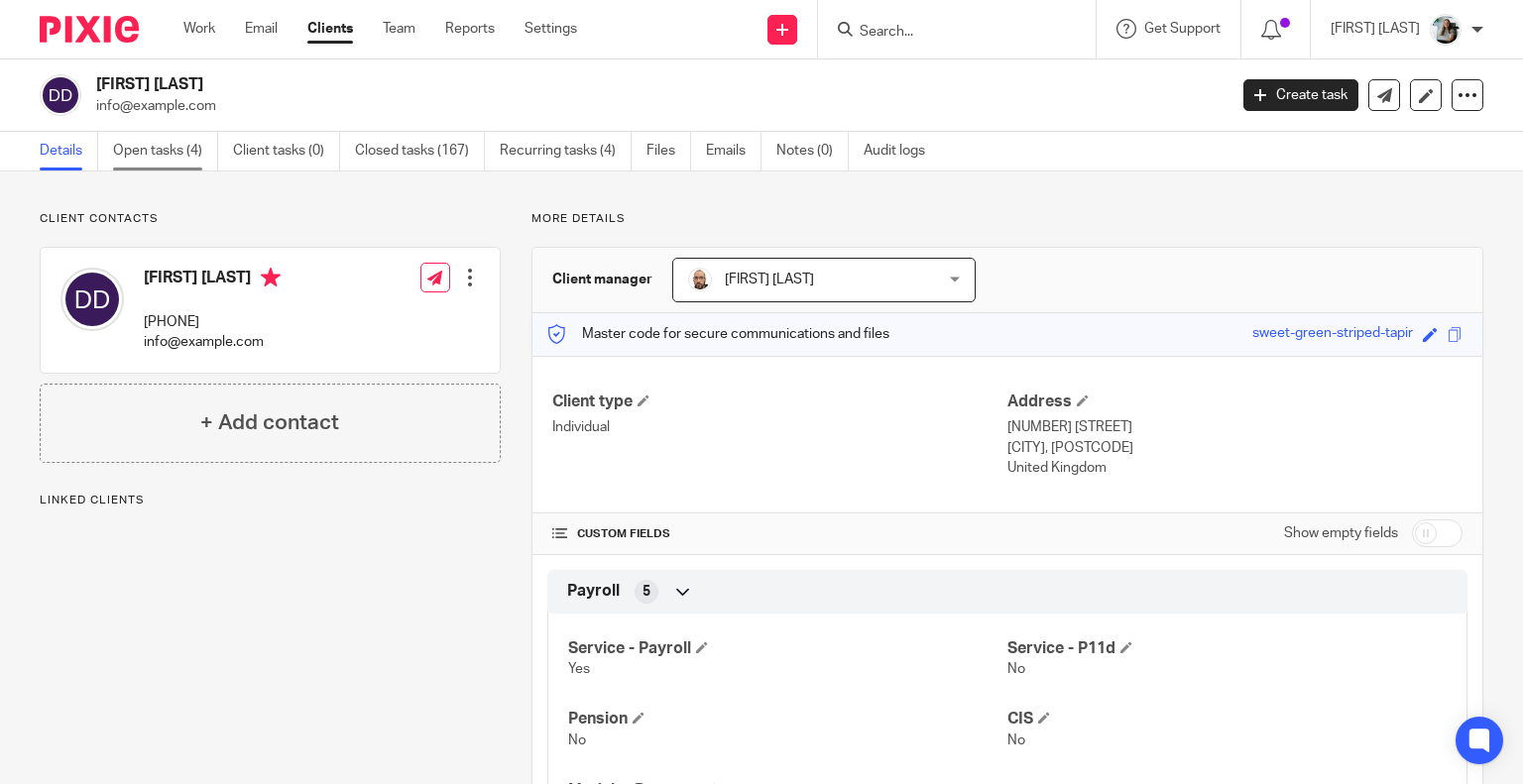 click on "Open tasks (4)" at bounding box center (166, 151) 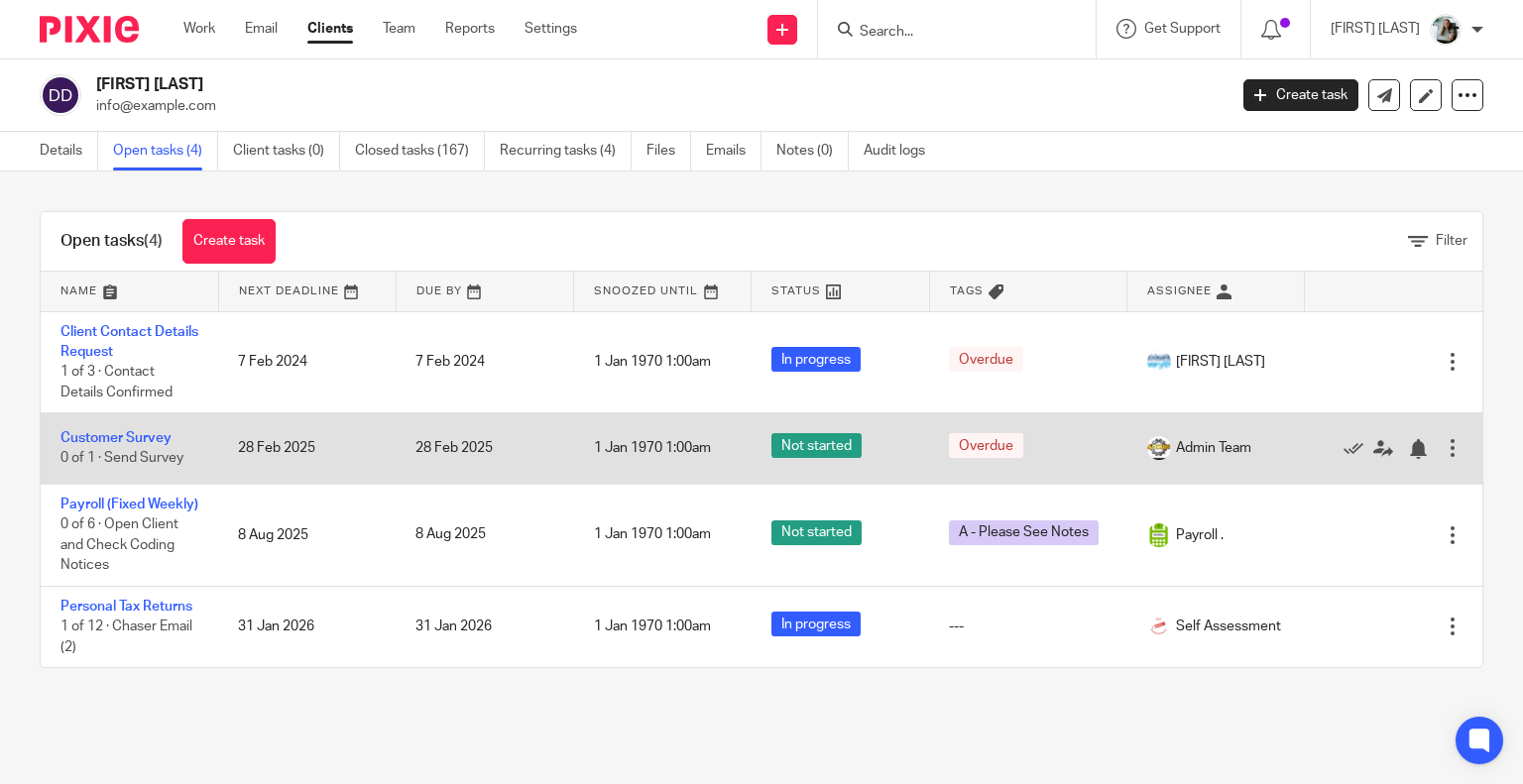 scroll, scrollTop: 0, scrollLeft: 0, axis: both 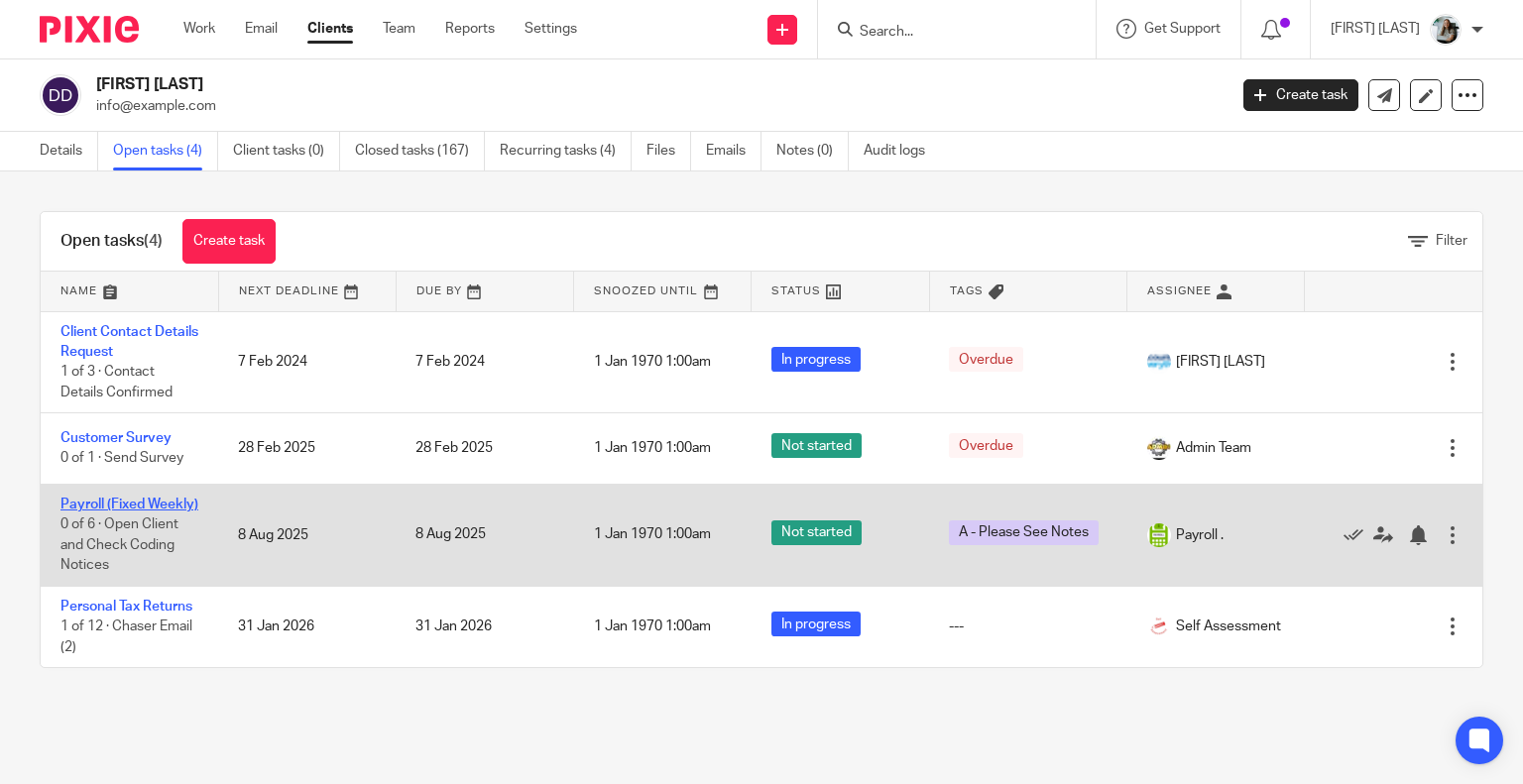 click on "Payroll (Fixed Weekly)" at bounding box center (129, 504) 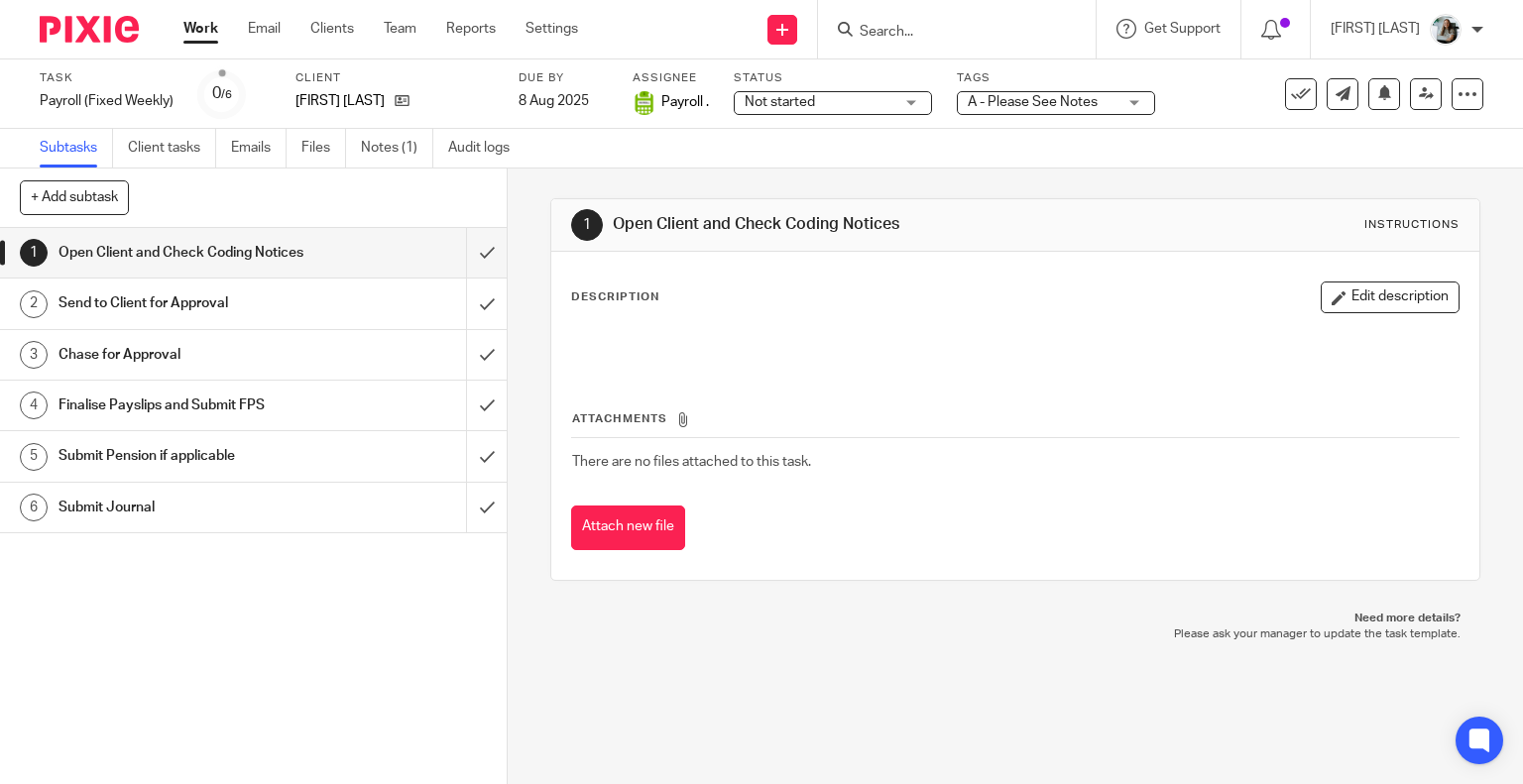 scroll, scrollTop: 0, scrollLeft: 0, axis: both 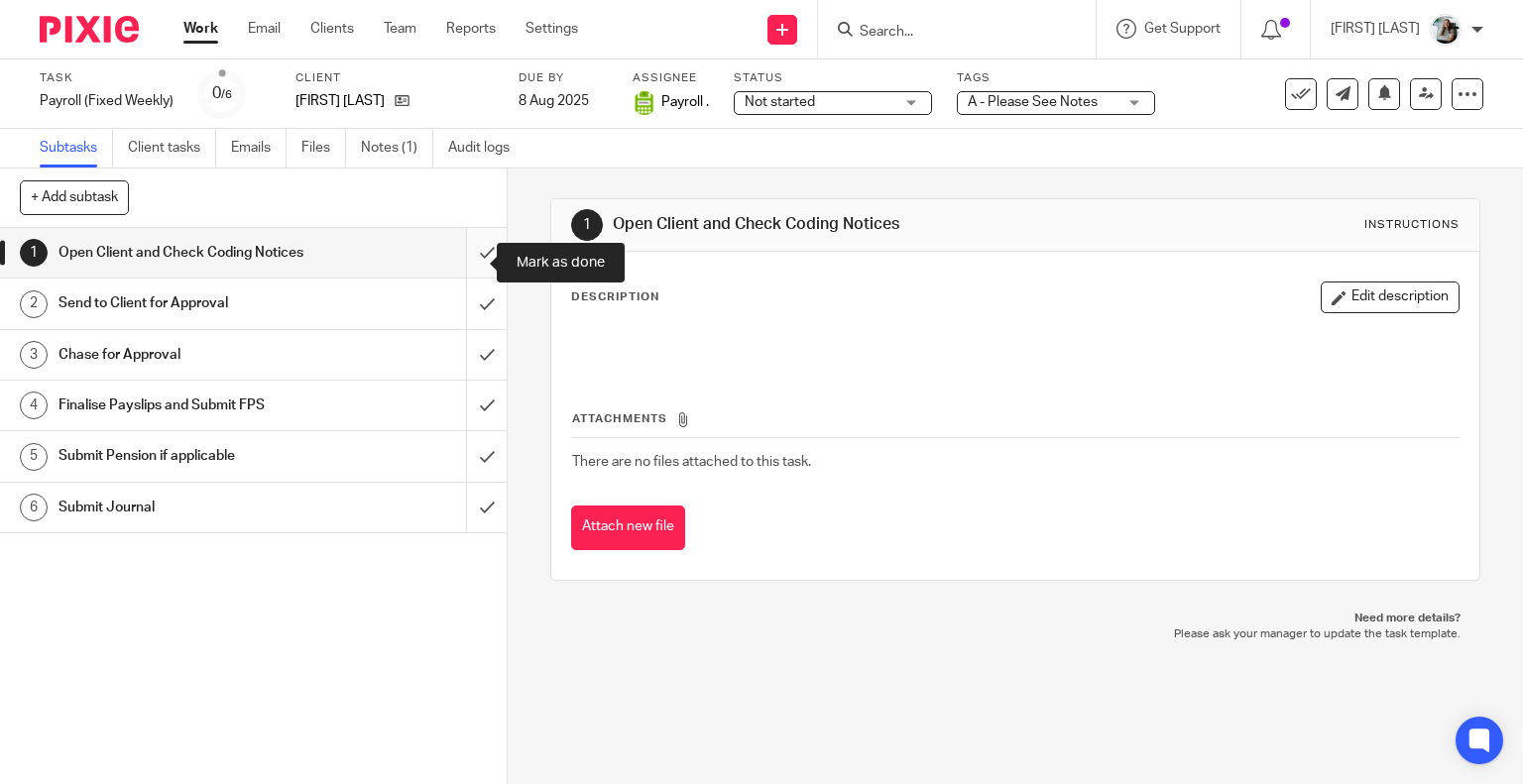 click at bounding box center (253, 253) 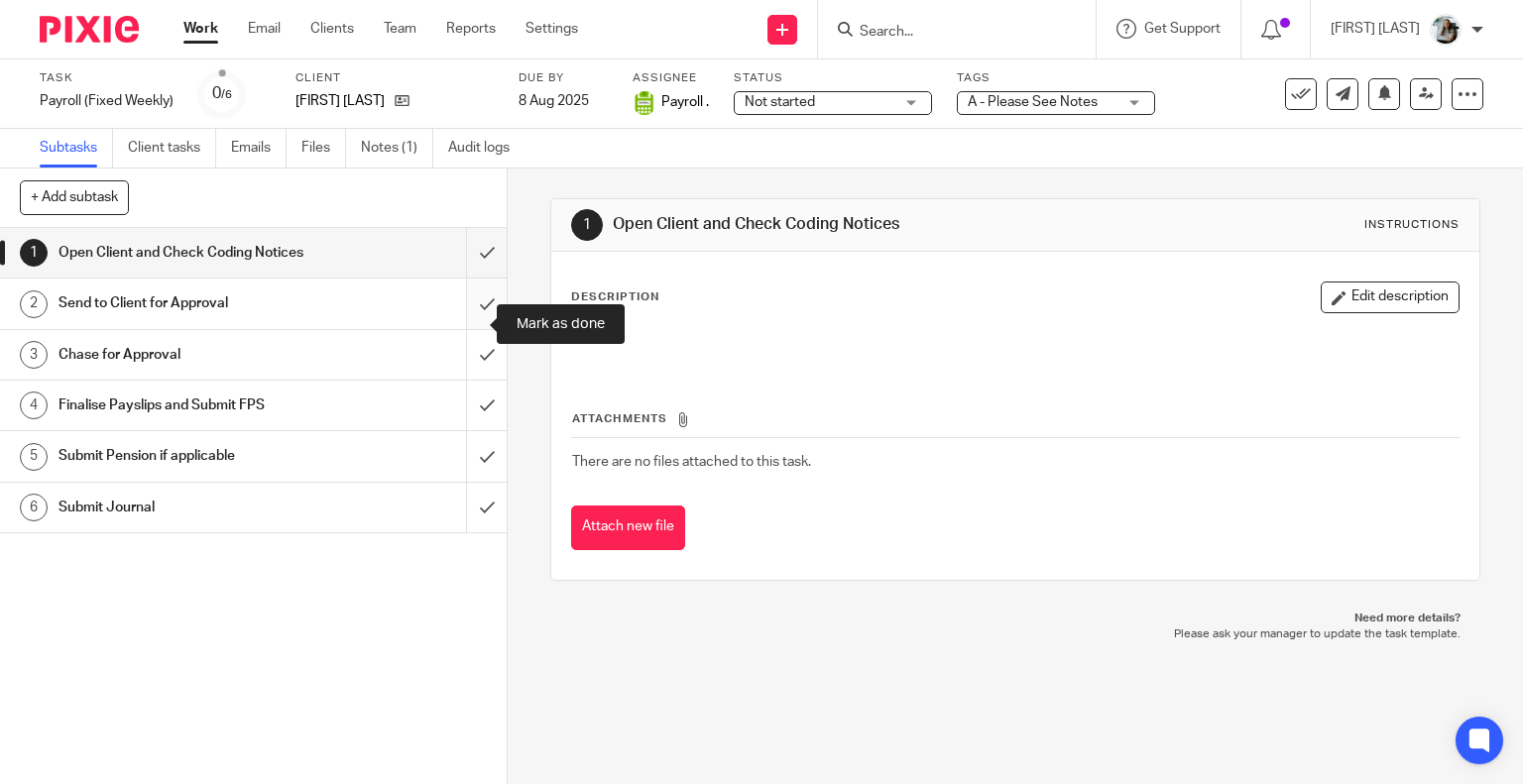 click at bounding box center [253, 303] 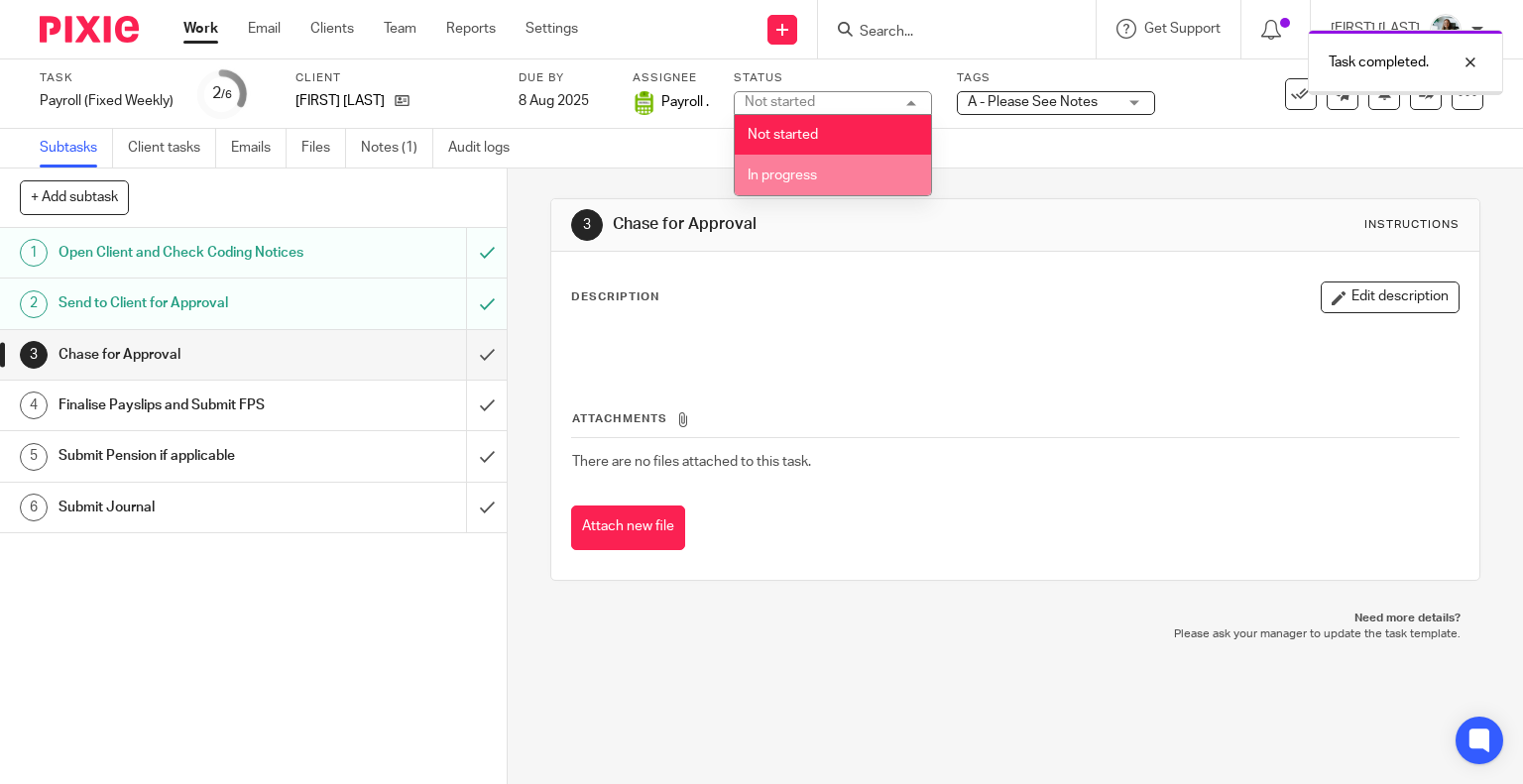 scroll, scrollTop: 0, scrollLeft: 0, axis: both 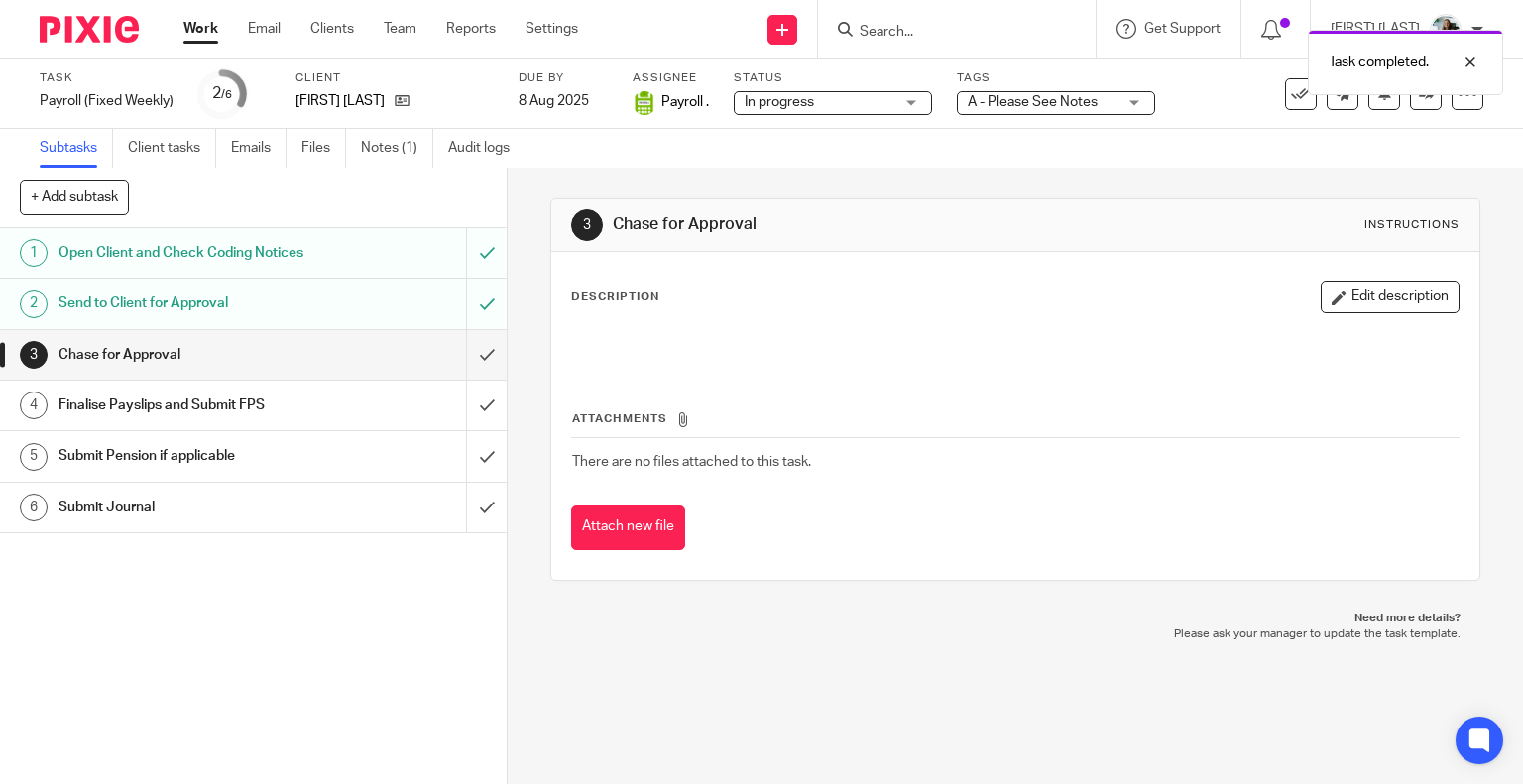 click on "Tags
A - Please See Notes
On Hold
External Bookkeeper
Urgent
C4- With Debt Collectors
C3 - Payment Plan Set up
A - Please See Notes
Bookkeeping - VAT Client
Bookkeeping - Non VAT Client
Bookkeeping - Megs
Bookkeeping Monthly
Bookkeeping Quarterly
A1 - Records to be Requested
Payroll - Entry Request Sent
Payroll - Waiting for PAYE References
A2- Records Requested
A3 - Records Received
B-Chased for Records
A4- Awaiting Additional Records" at bounding box center [1056, 94] 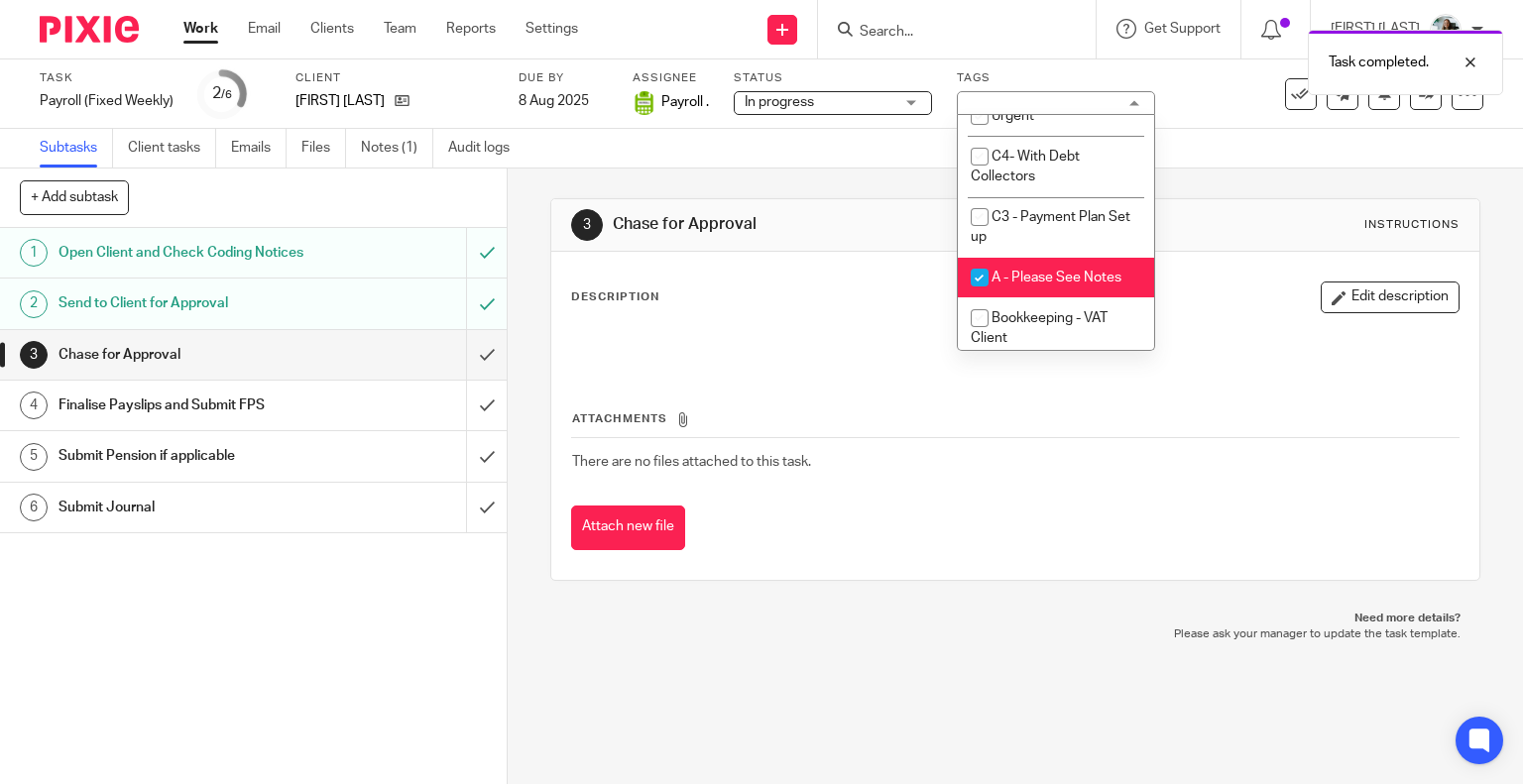 scroll, scrollTop: 198, scrollLeft: 0, axis: vertical 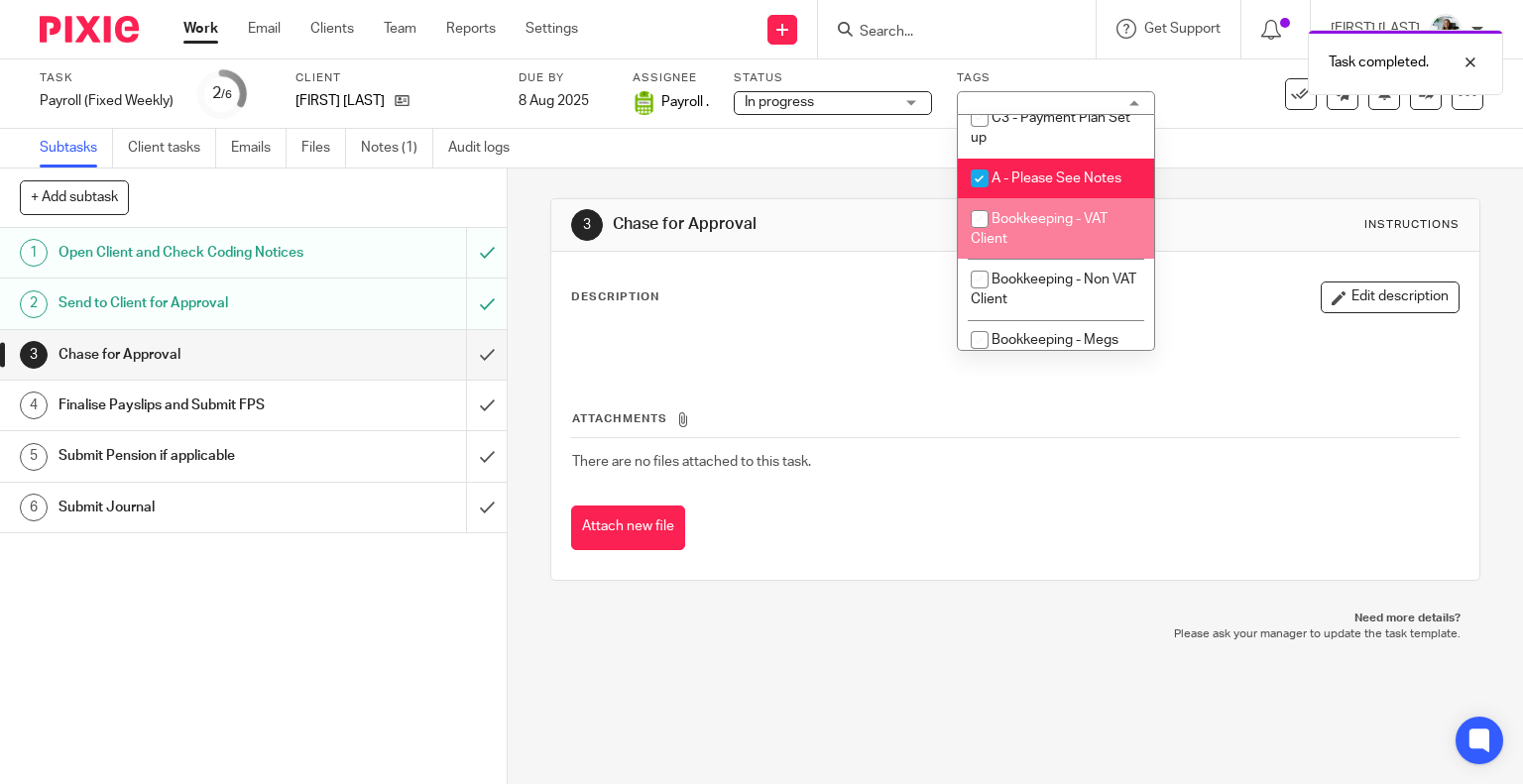 click on "Bookkeeping - VAT Client" at bounding box center (1056, 228) 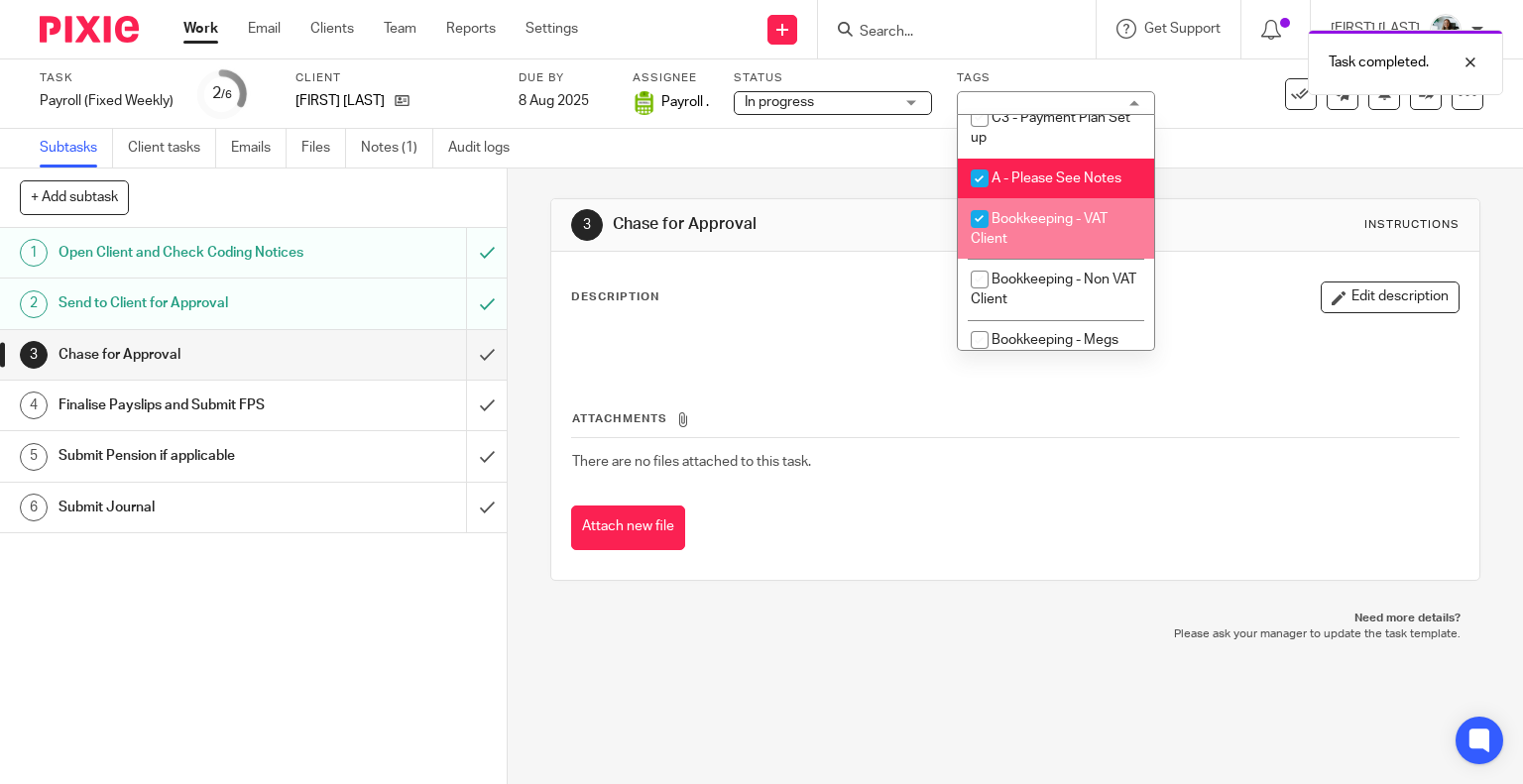 checkbox on "true" 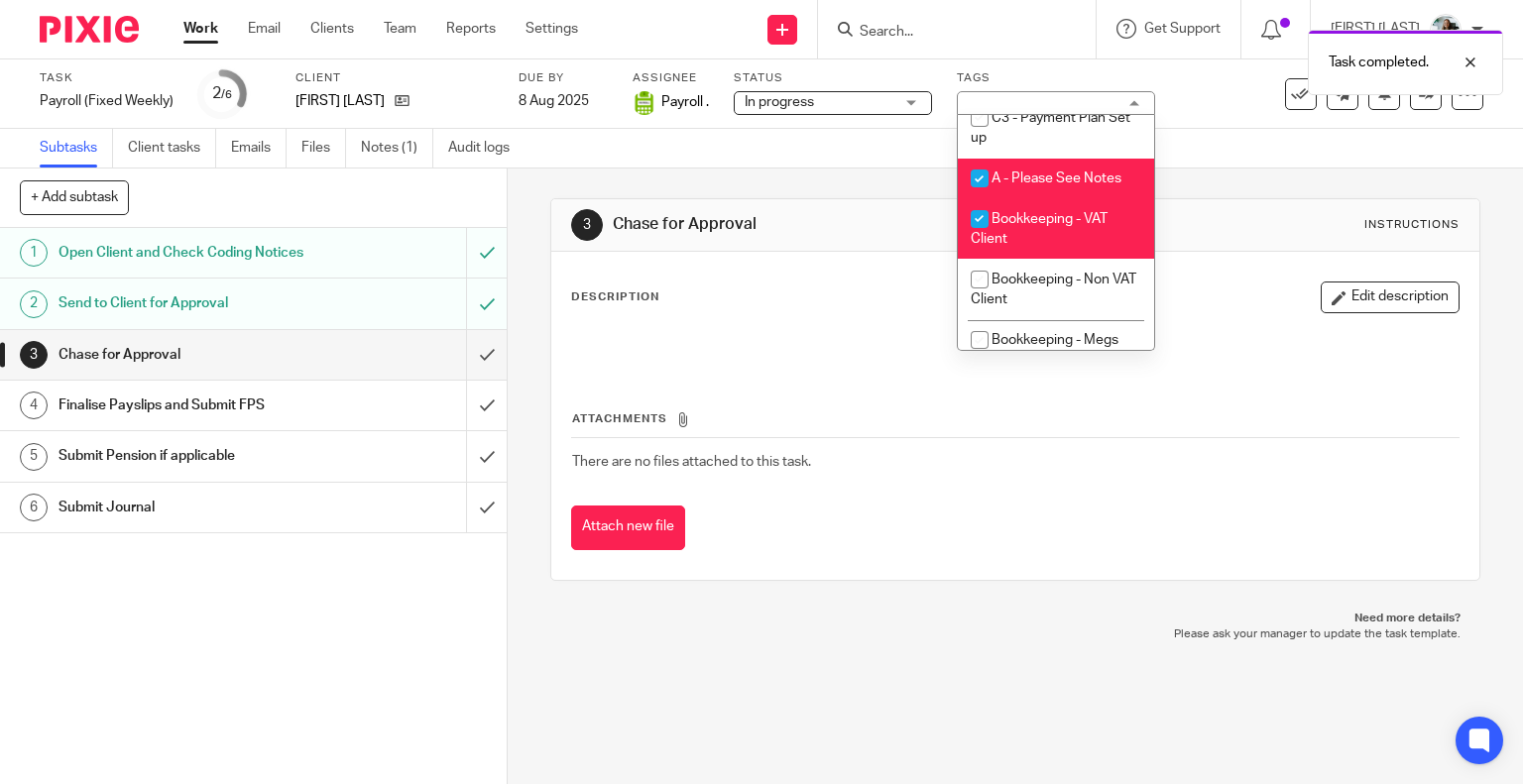 click on "A - Please See Notes" at bounding box center [1056, 178] 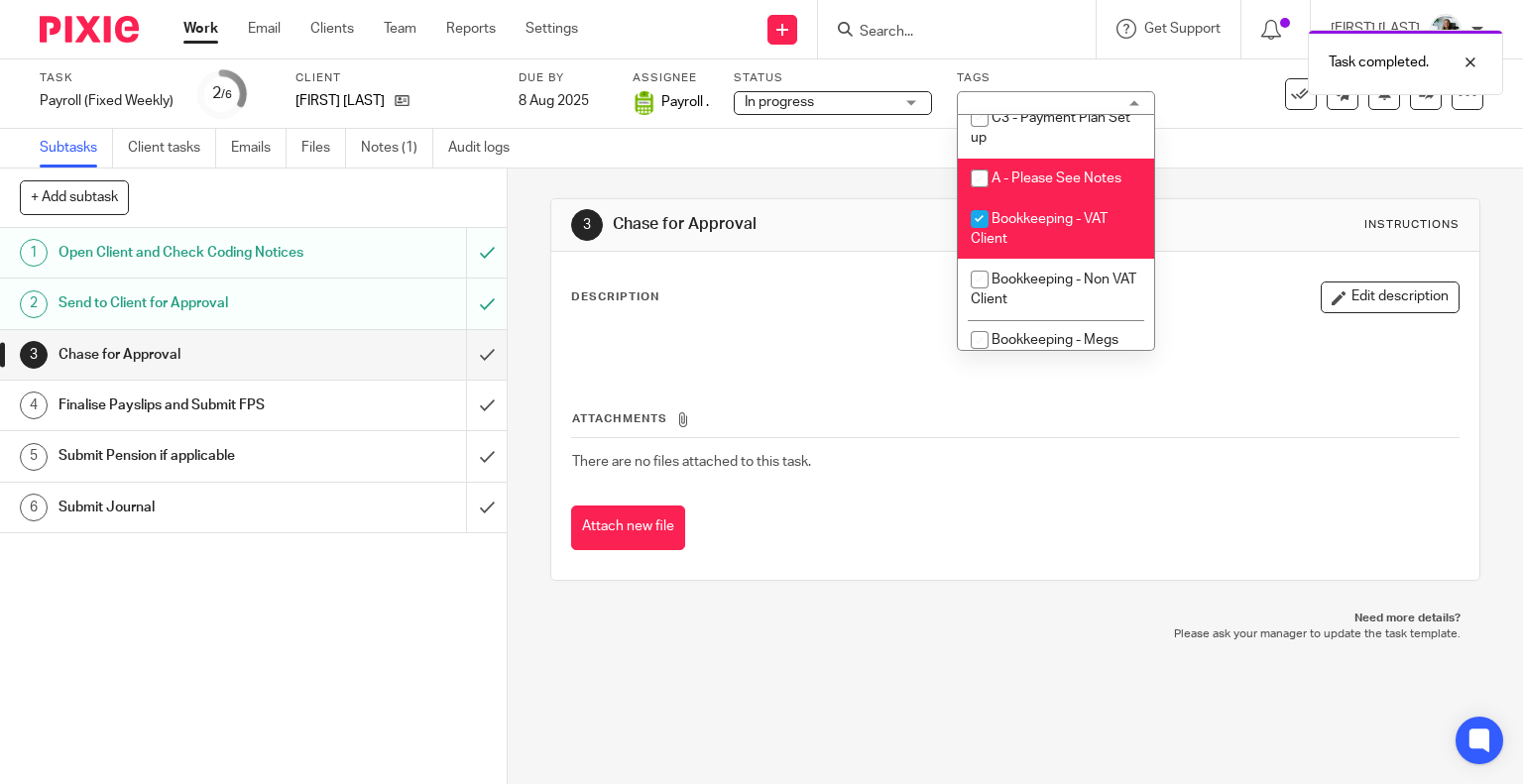 checkbox on "false" 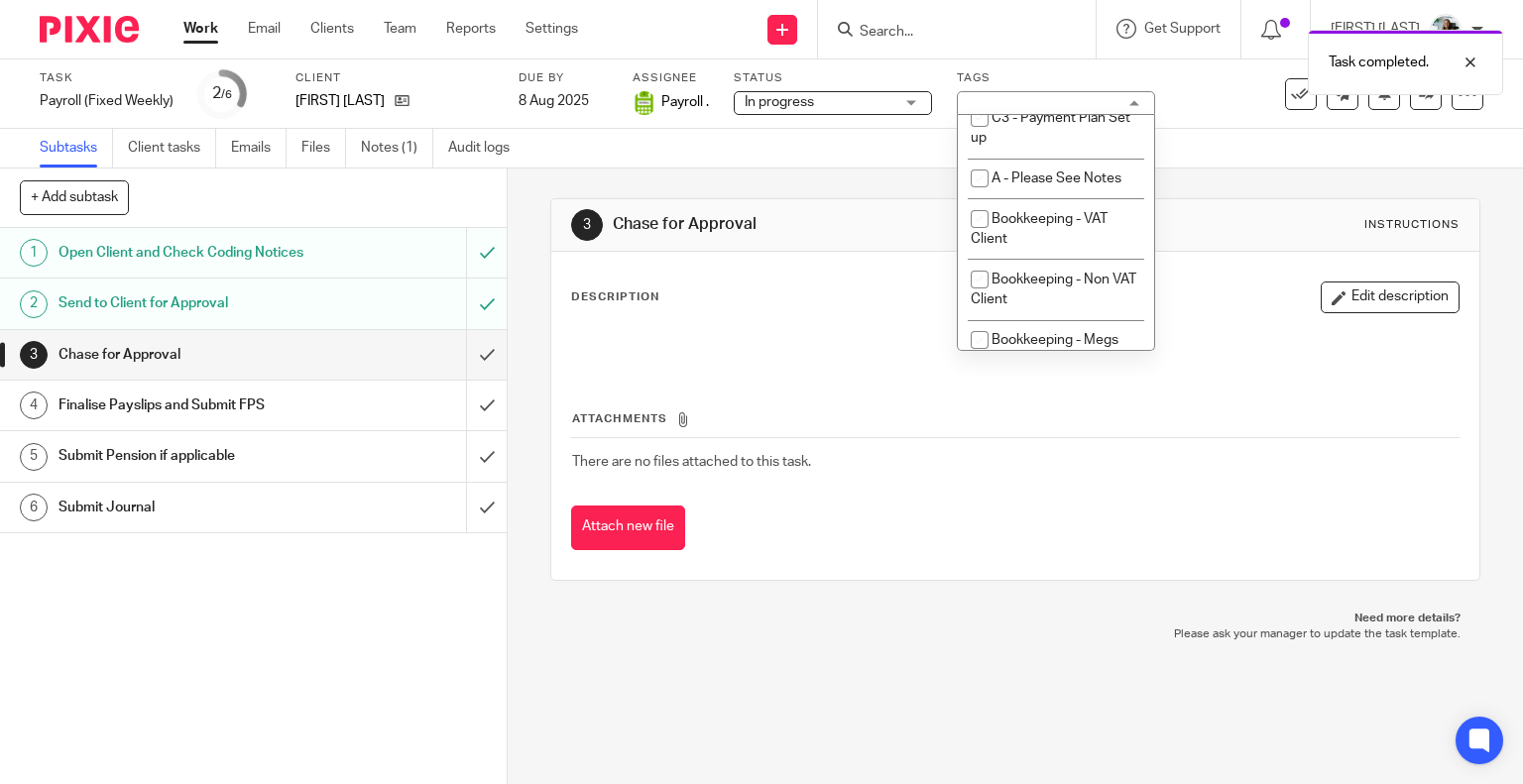 checkbox on "false" 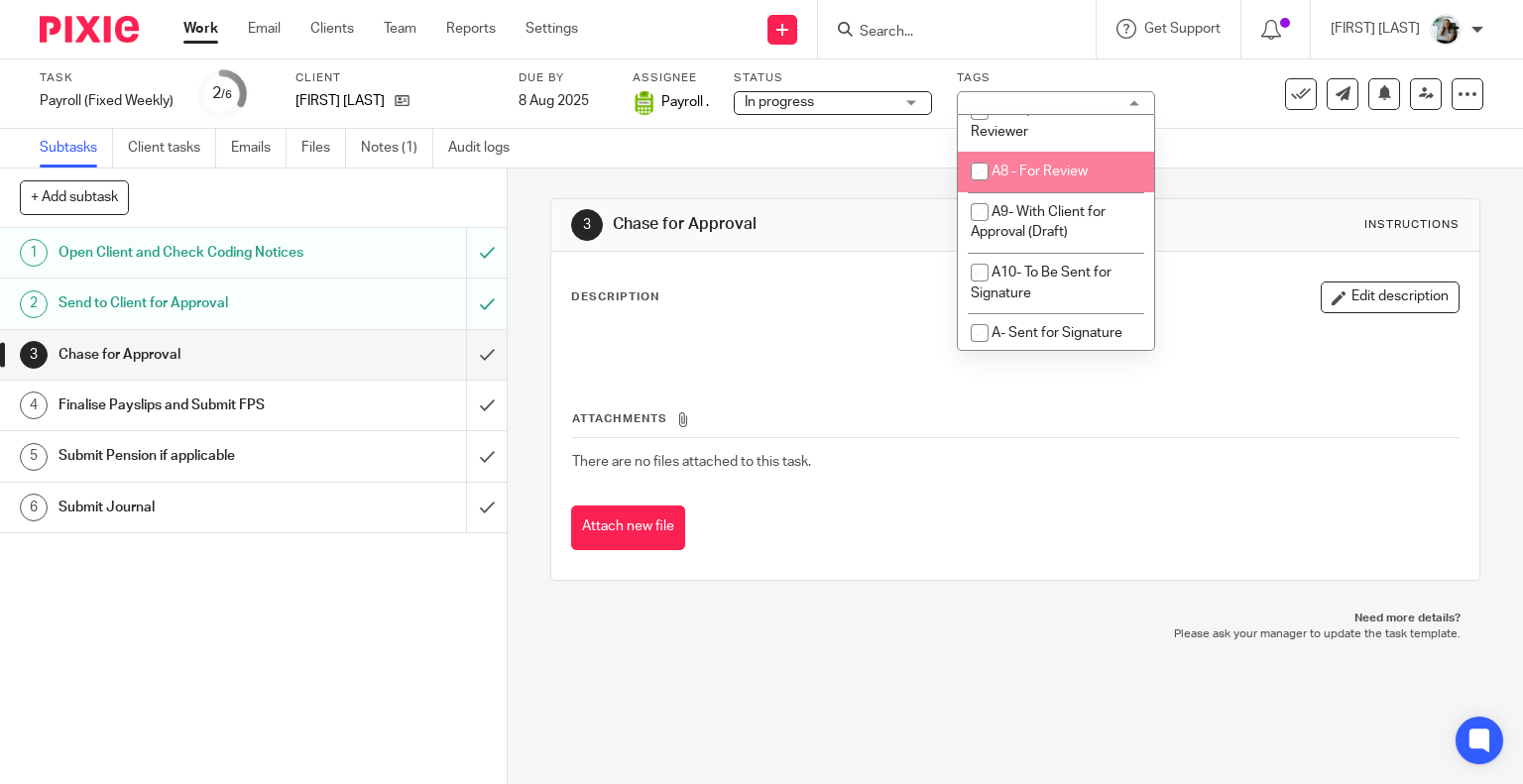 scroll, scrollTop: 1090, scrollLeft: 0, axis: vertical 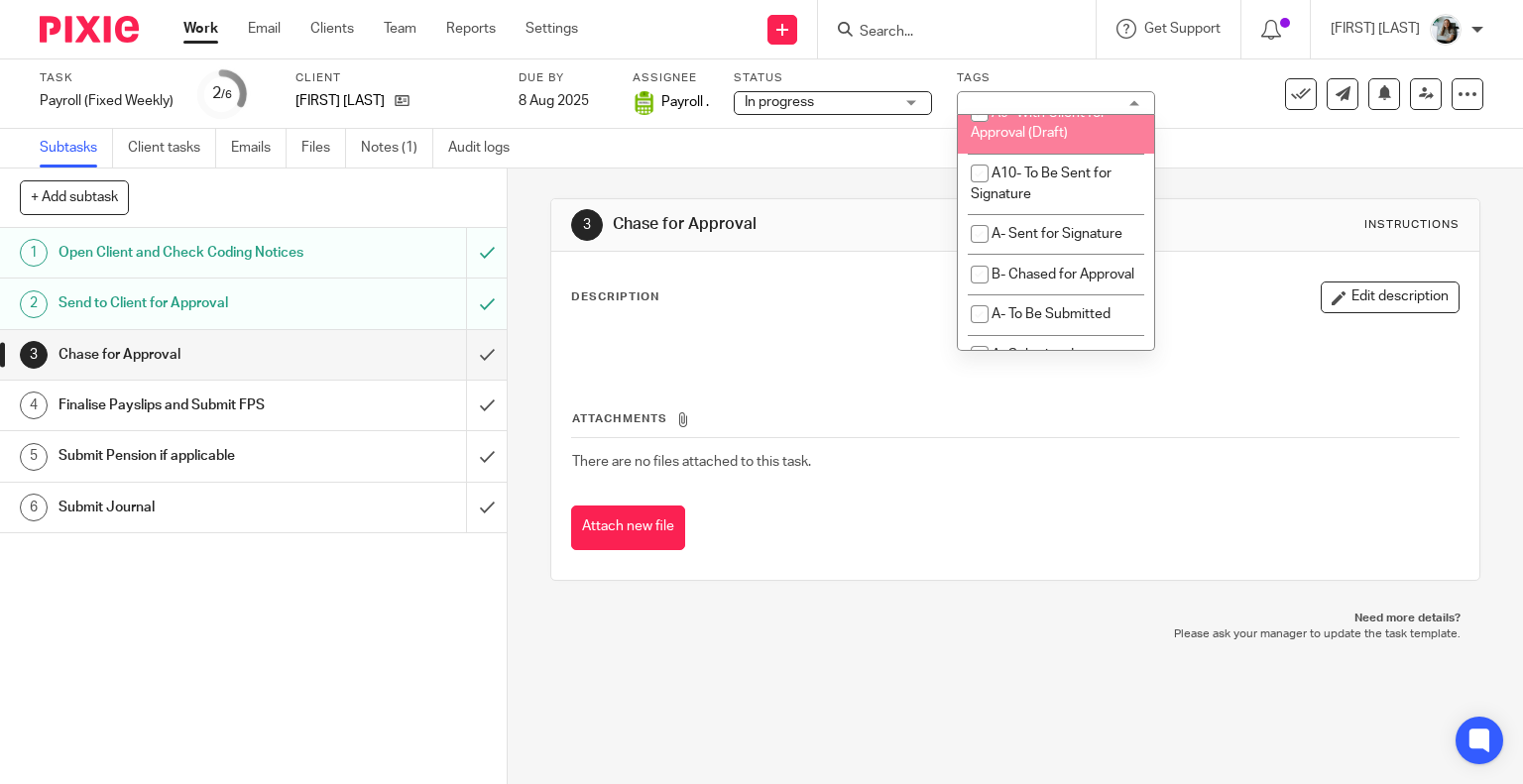 click on "A9- With Client for Approval (Draft)" at bounding box center (1038, 123) 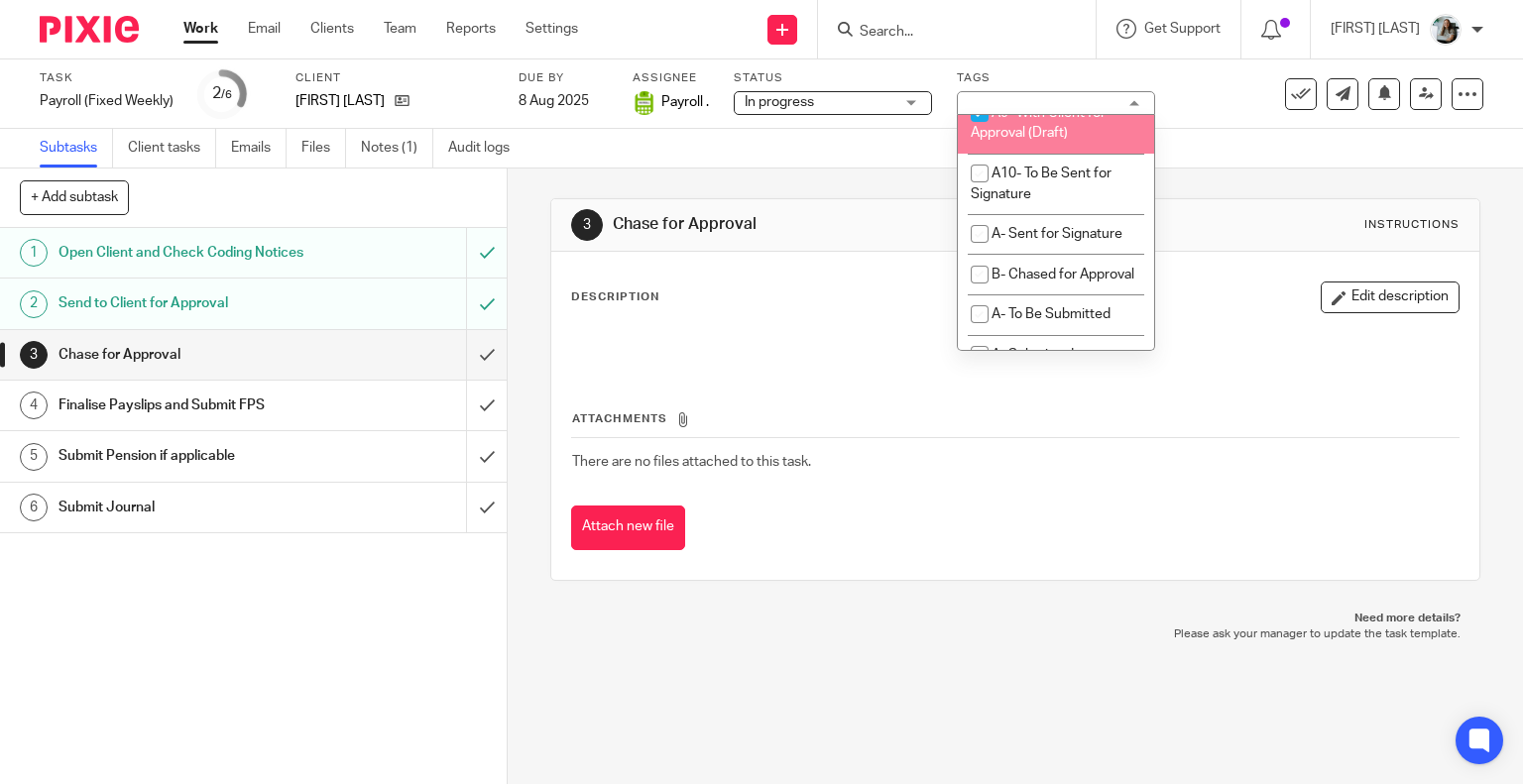 checkbox on "true" 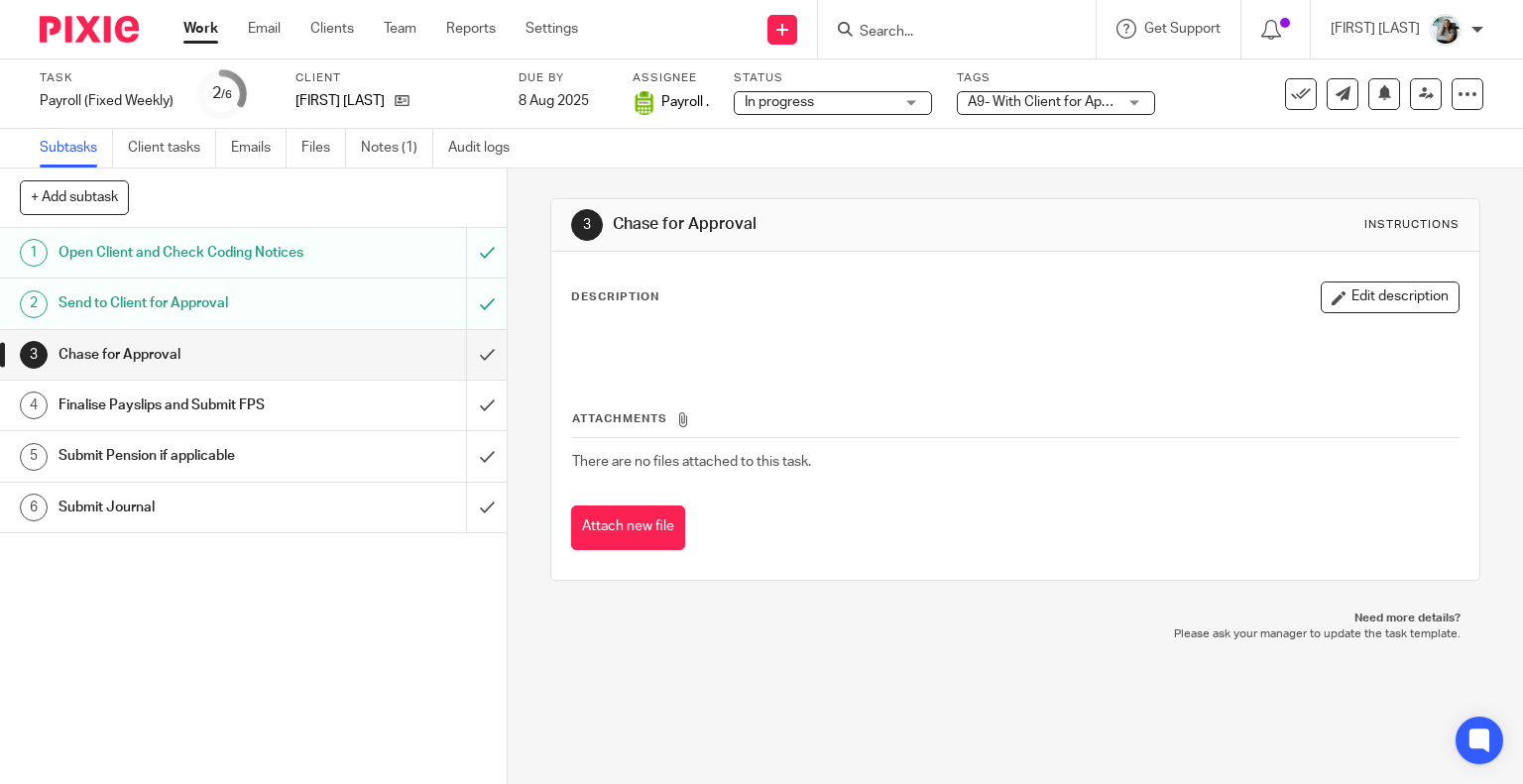 click on "Work
Email
Clients
Team
Reports
Settings
Work
Email
Clients
Team
Reports
Settings" at bounding box center [386, 29] 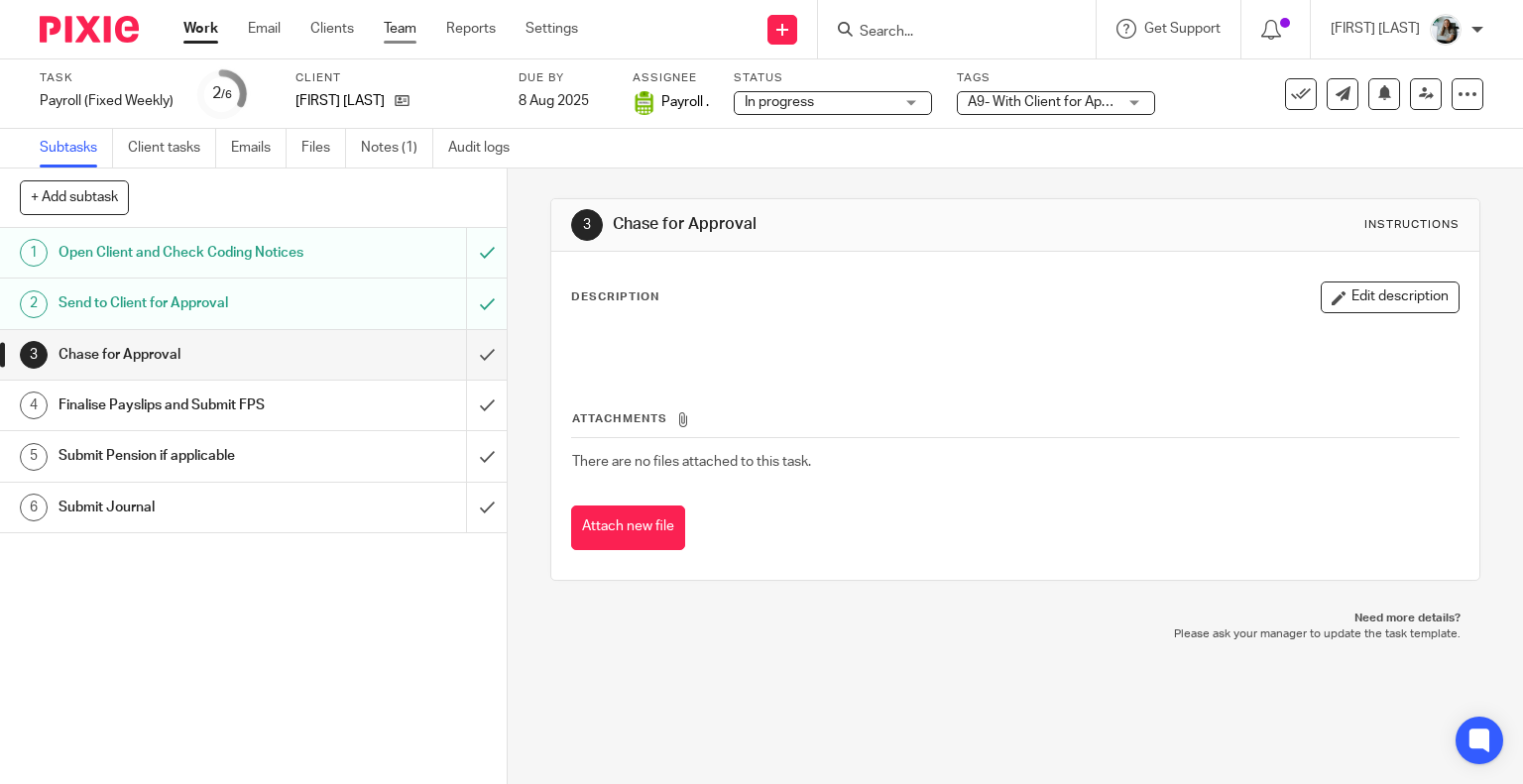 click on "Team" at bounding box center [400, 29] 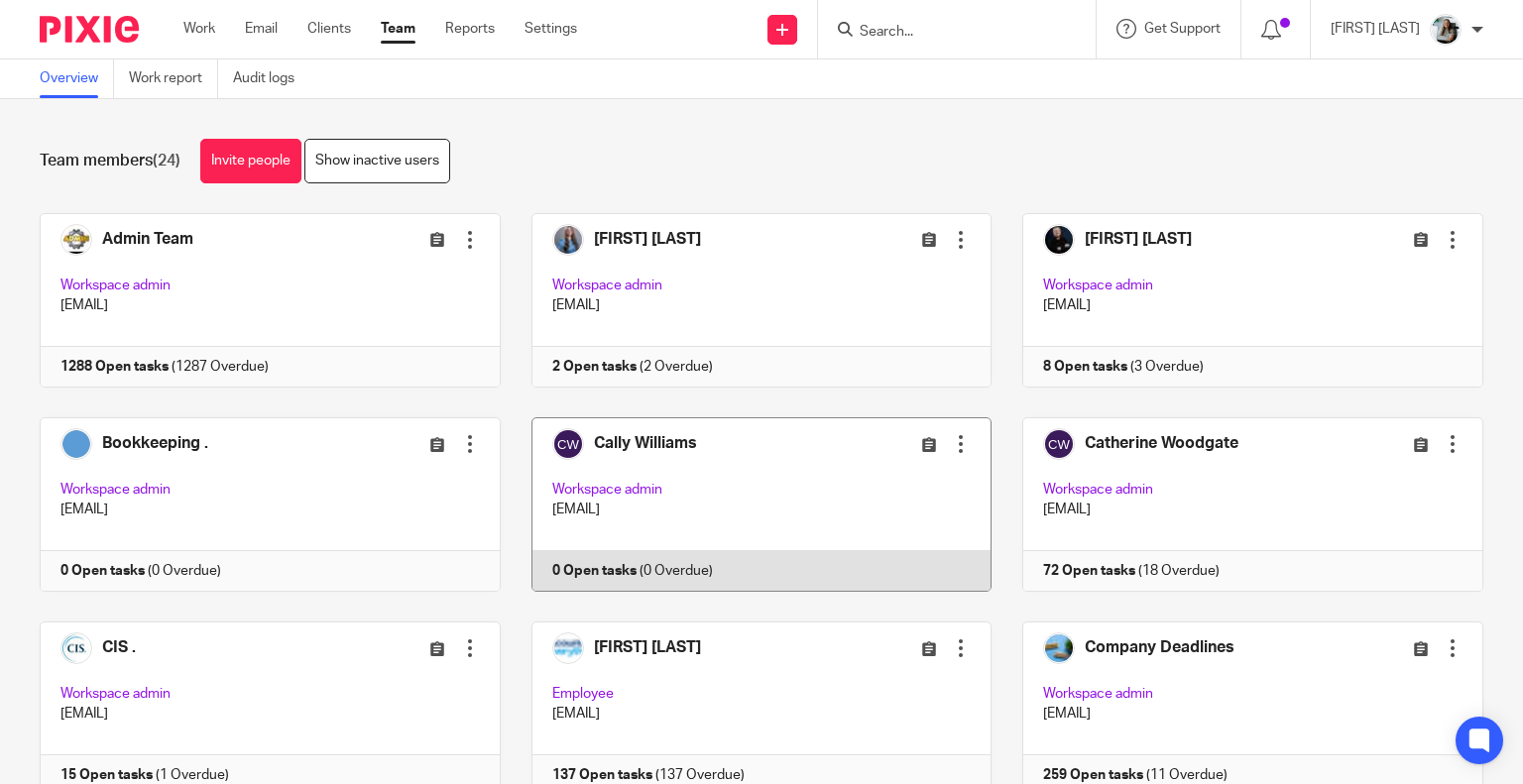 scroll, scrollTop: 0, scrollLeft: 0, axis: both 